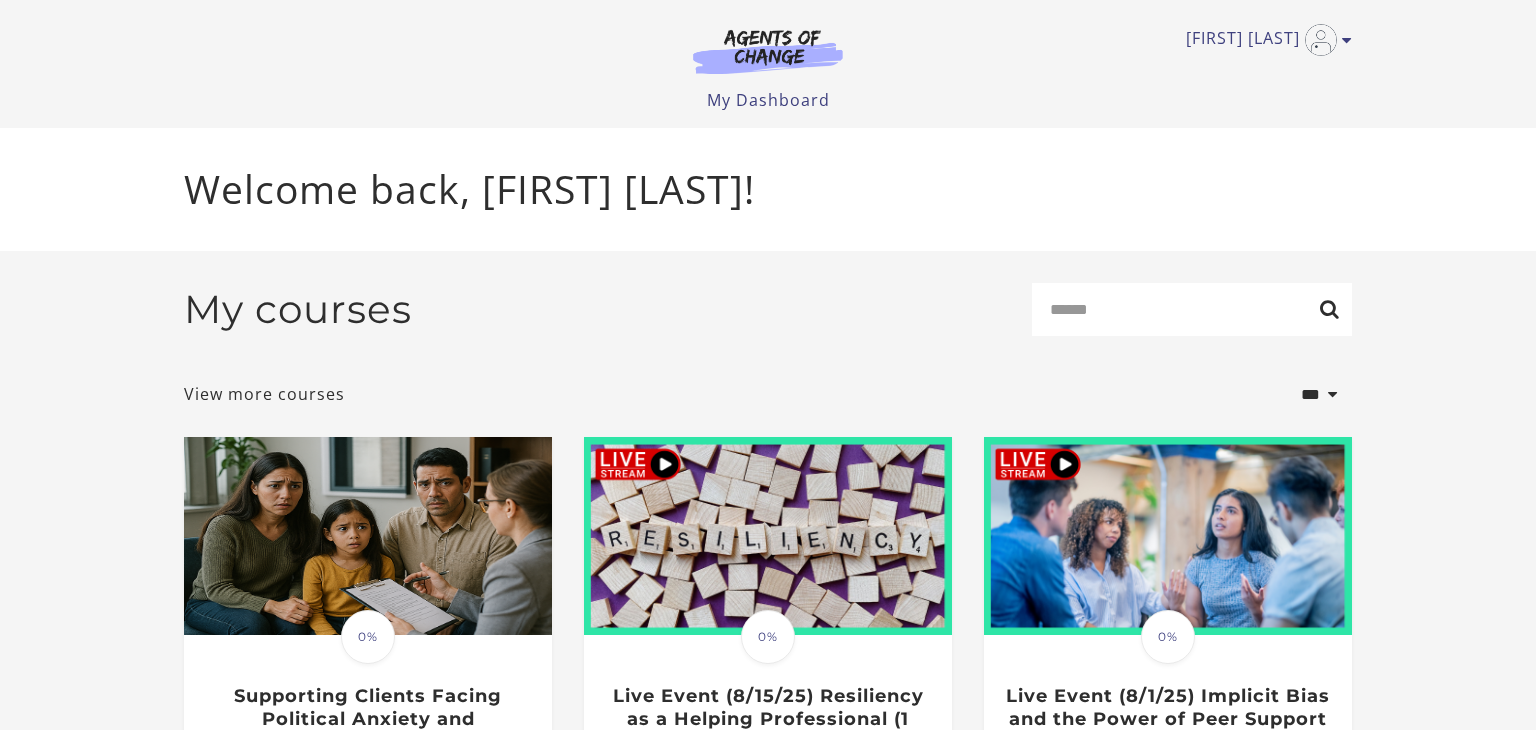 scroll, scrollTop: 0, scrollLeft: 0, axis: both 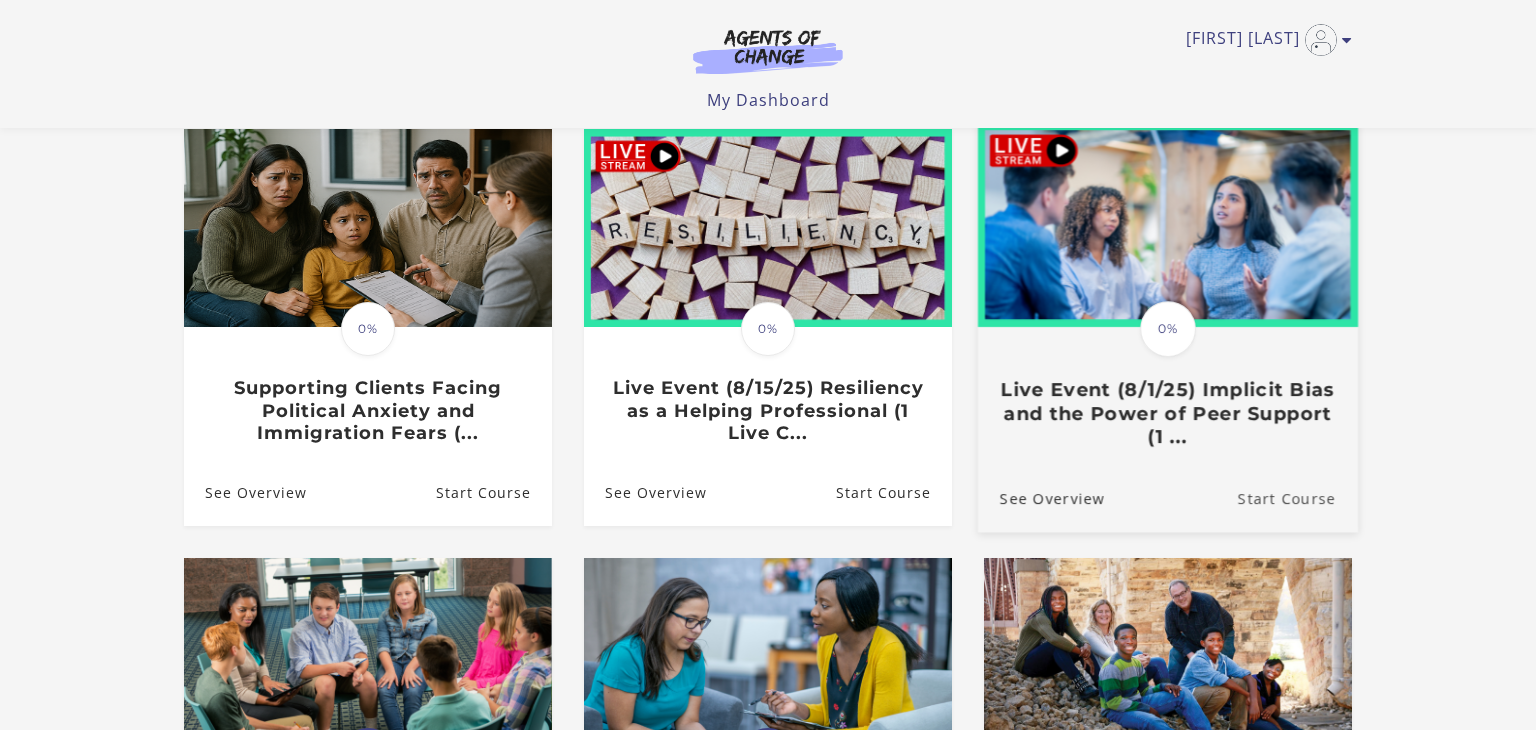 click on "Start Course" at bounding box center [1298, 498] 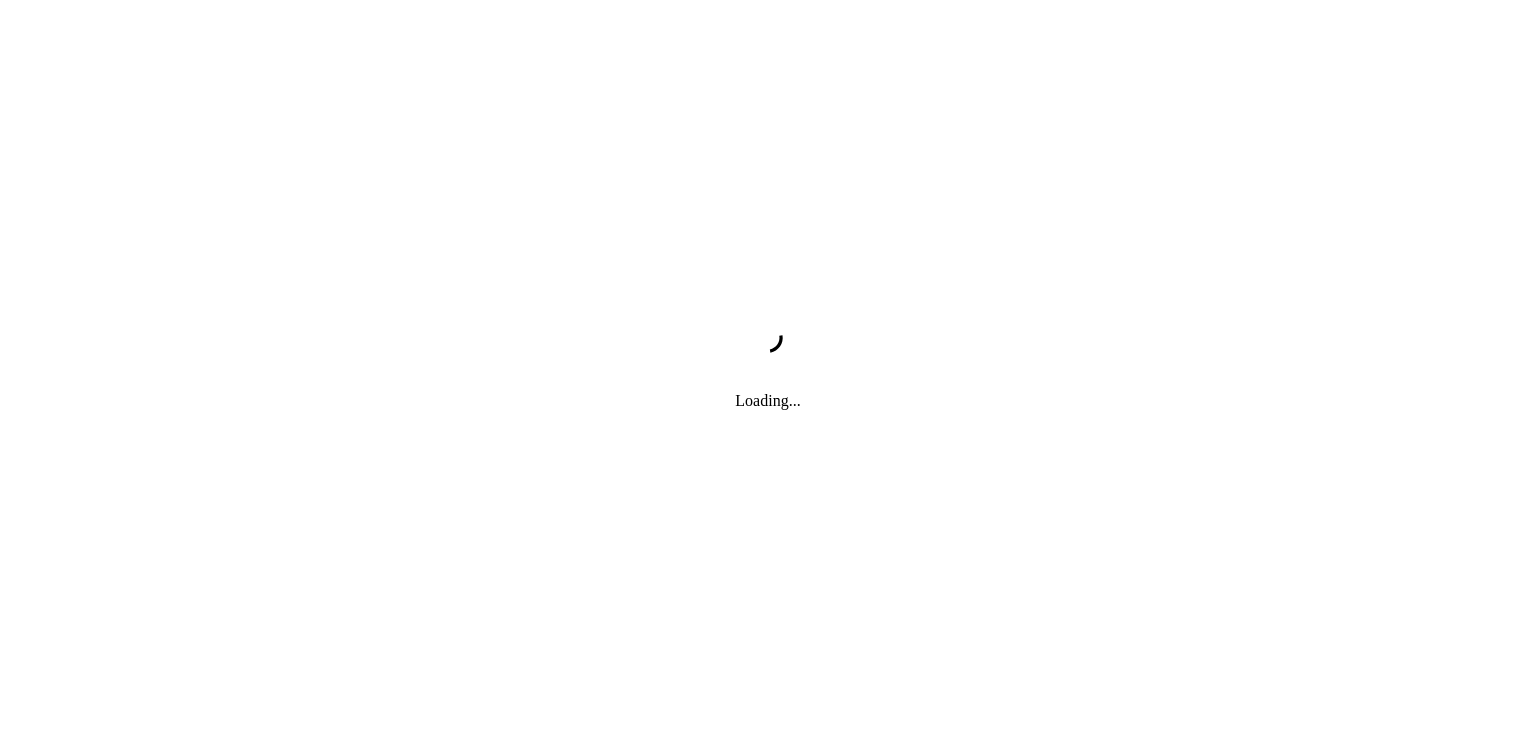 scroll, scrollTop: 0, scrollLeft: 0, axis: both 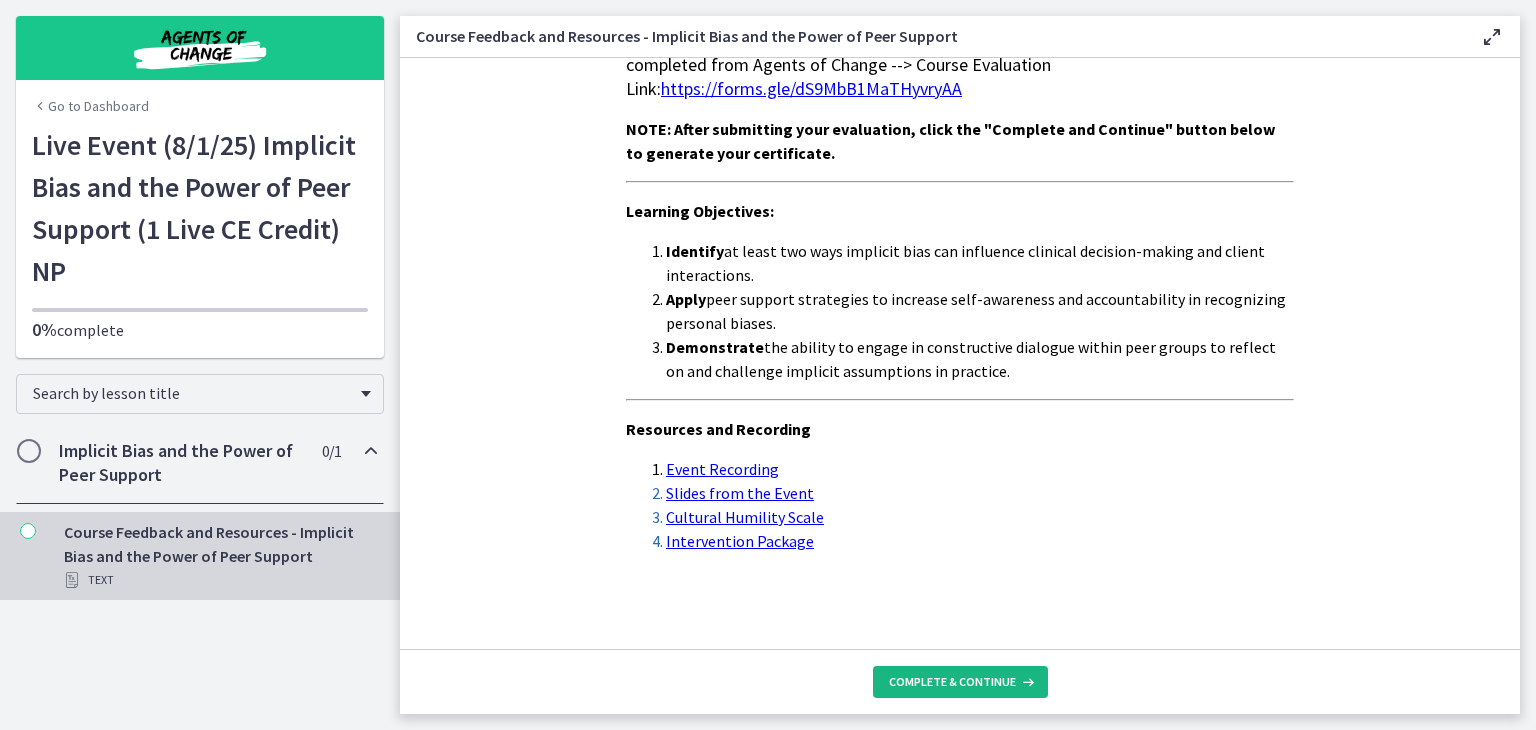 click on "Complete & continue" at bounding box center (952, 682) 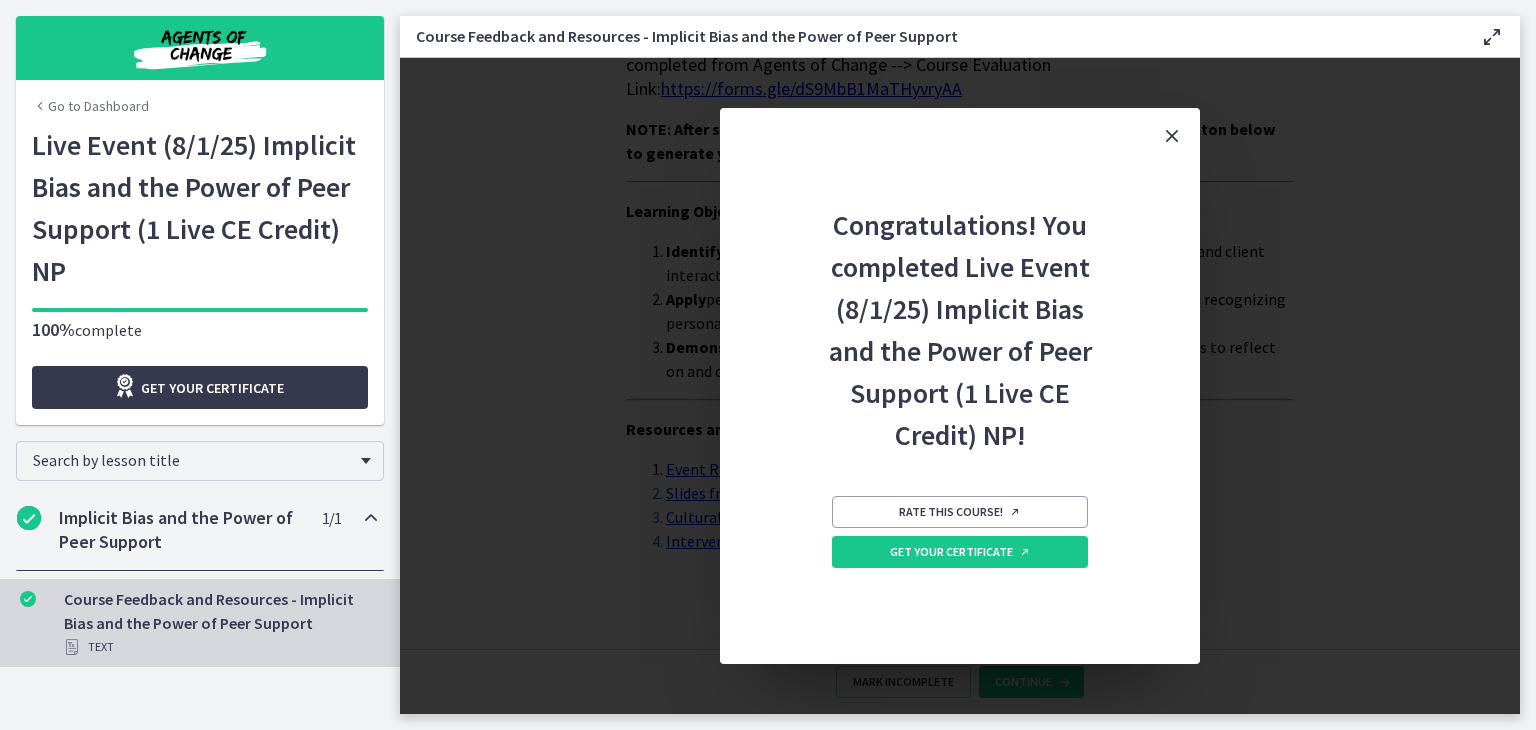 click at bounding box center (1172, 136) 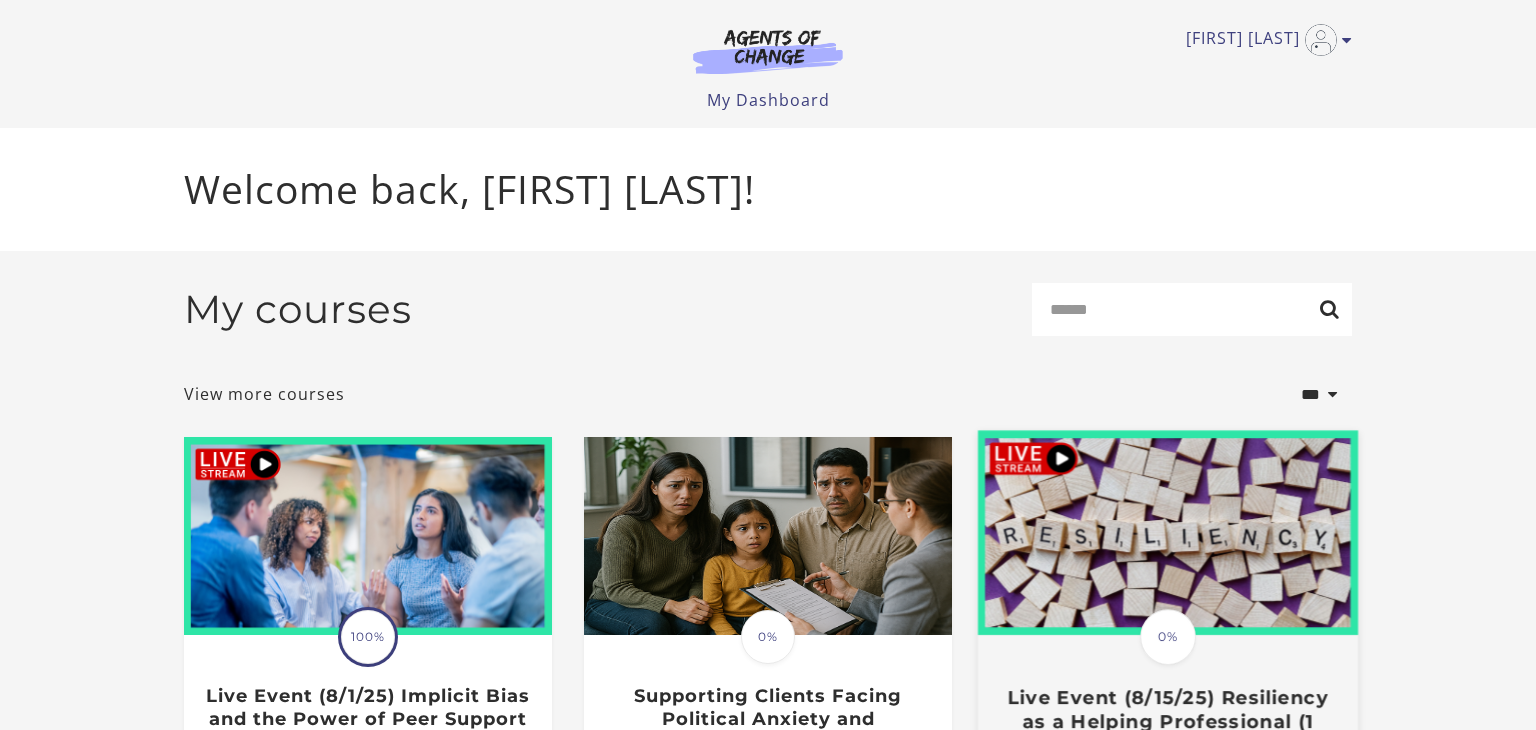scroll, scrollTop: 309, scrollLeft: 0, axis: vertical 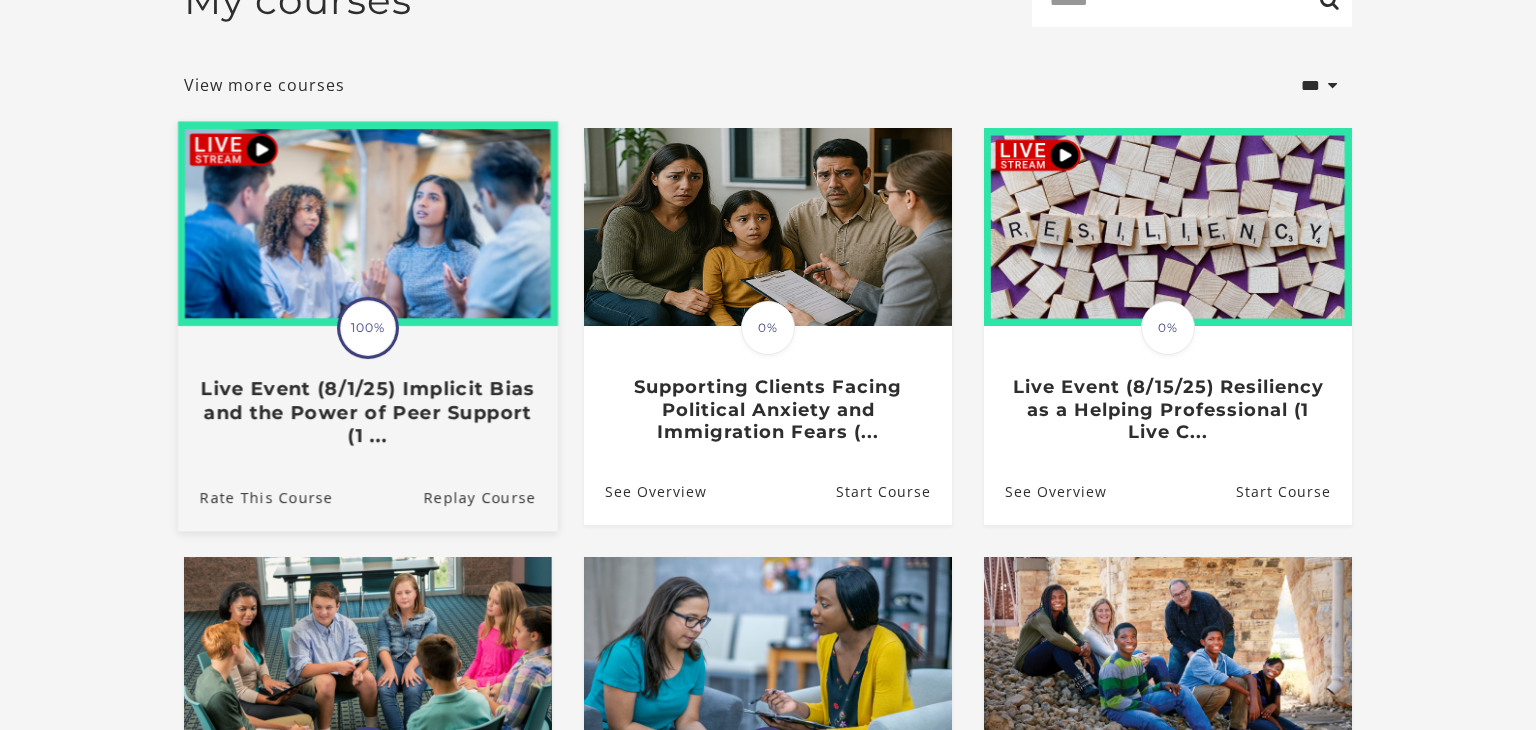 click on "100%" at bounding box center [368, 328] 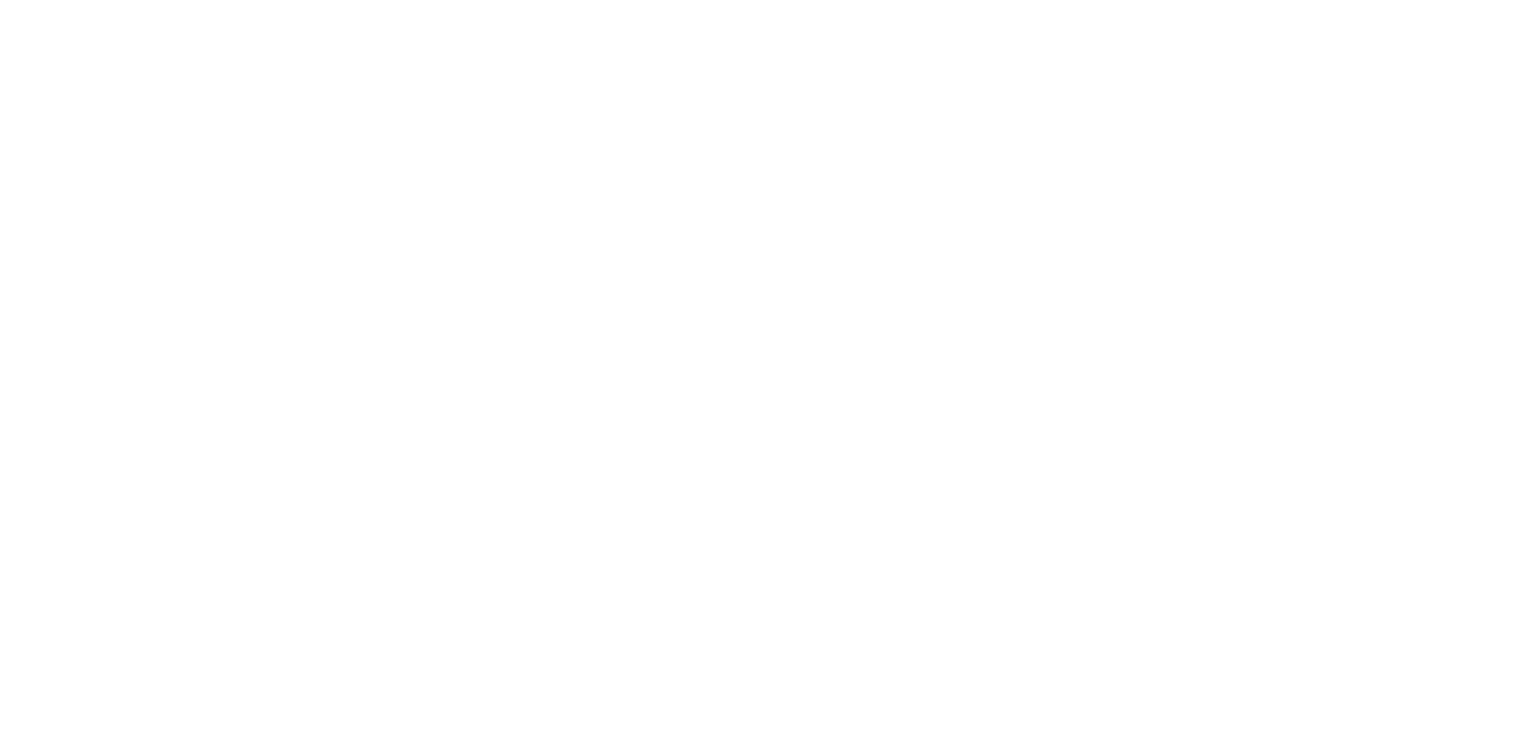 scroll, scrollTop: 0, scrollLeft: 0, axis: both 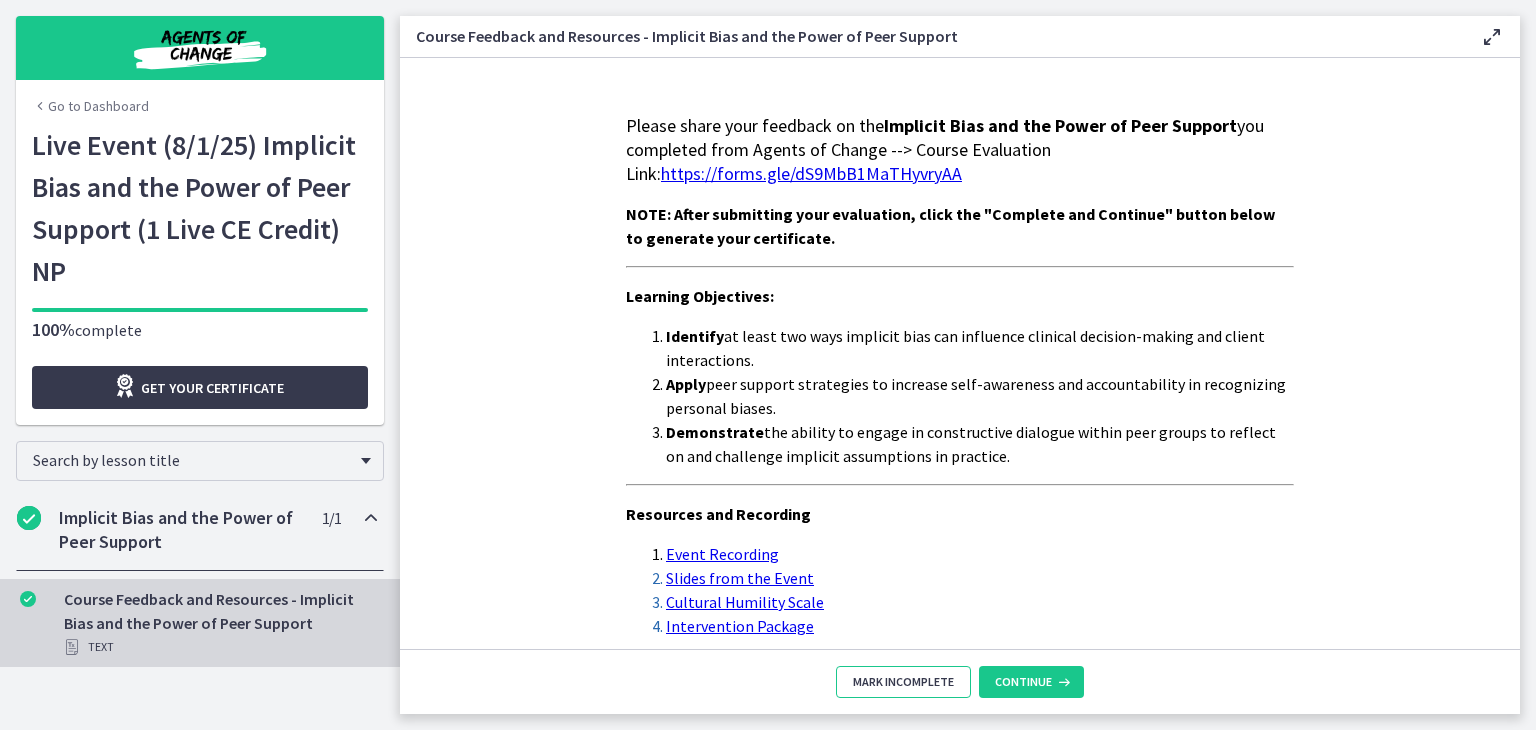 click on "Mark Incomplete" at bounding box center (903, 682) 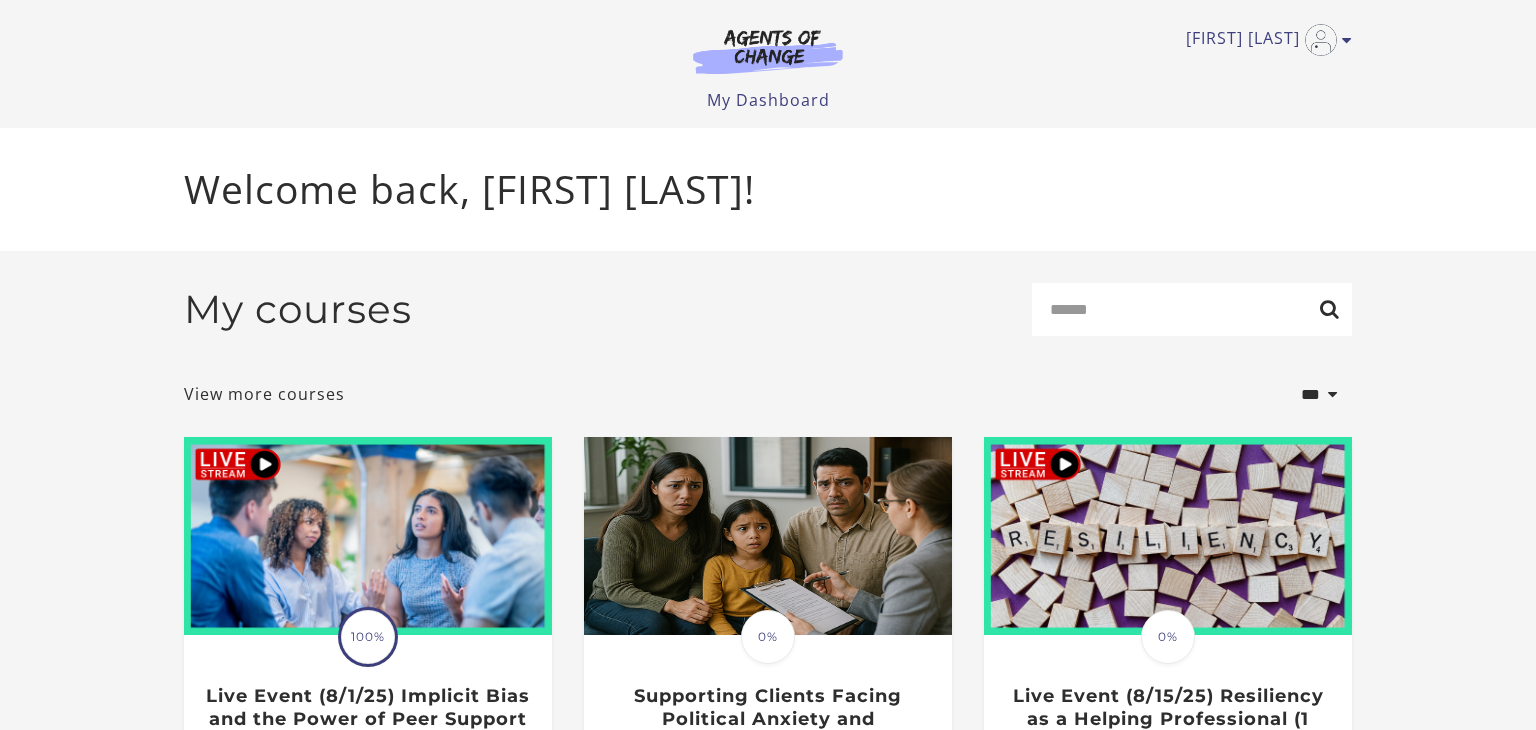 scroll, scrollTop: 307, scrollLeft: 0, axis: vertical 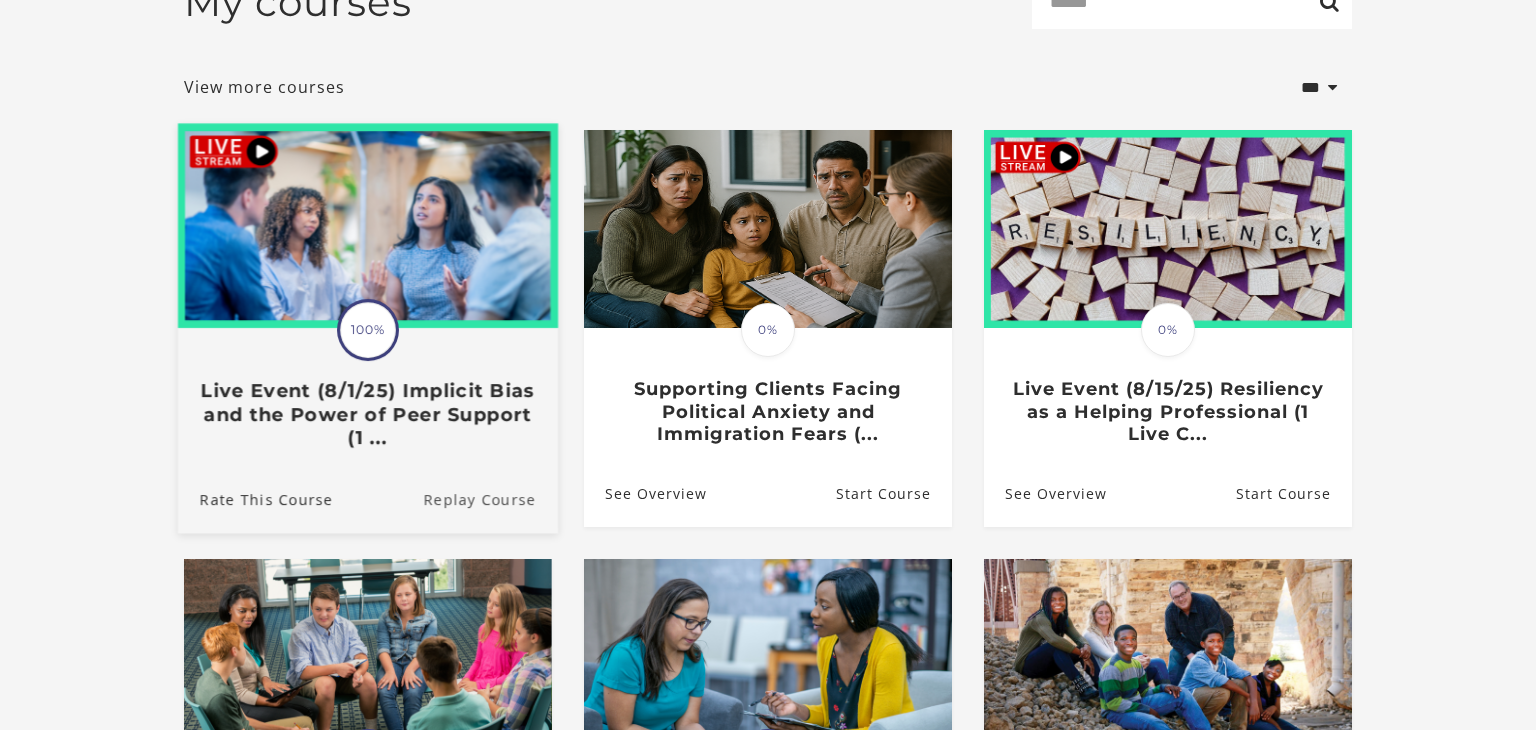 click on "Replay Course" at bounding box center (490, 499) 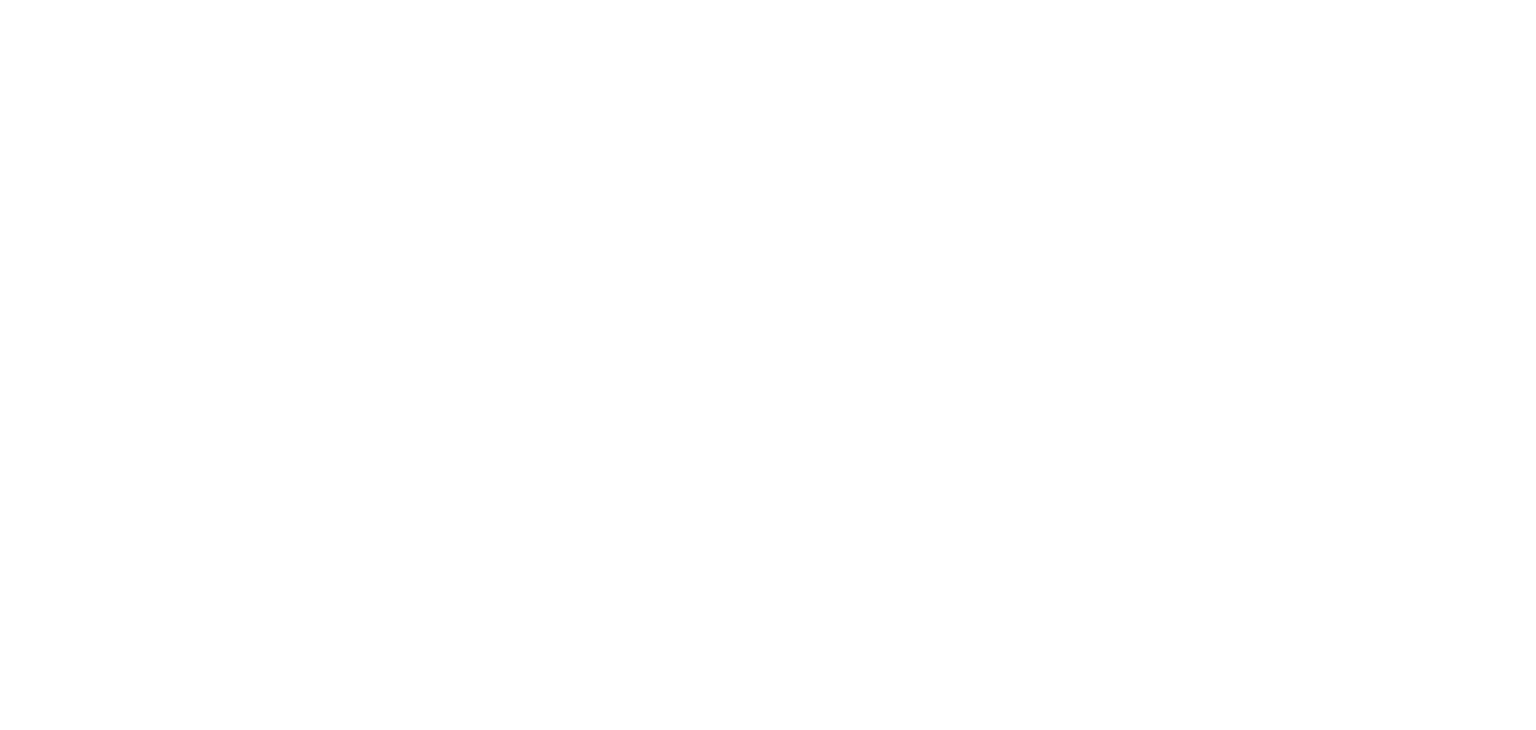 scroll, scrollTop: 0, scrollLeft: 0, axis: both 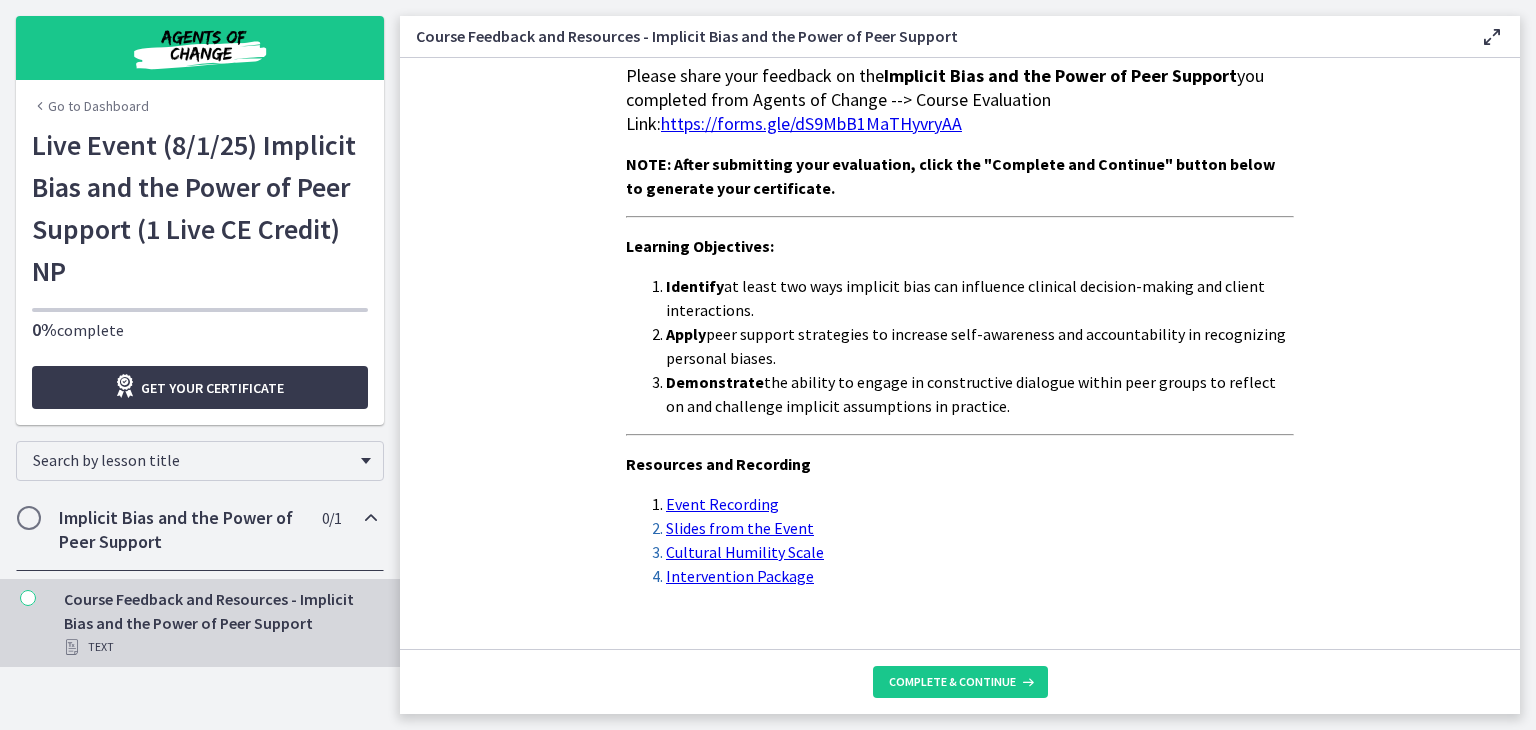 click on "Implicit Bias and the Power of Peer Support" at bounding box center [181, 530] 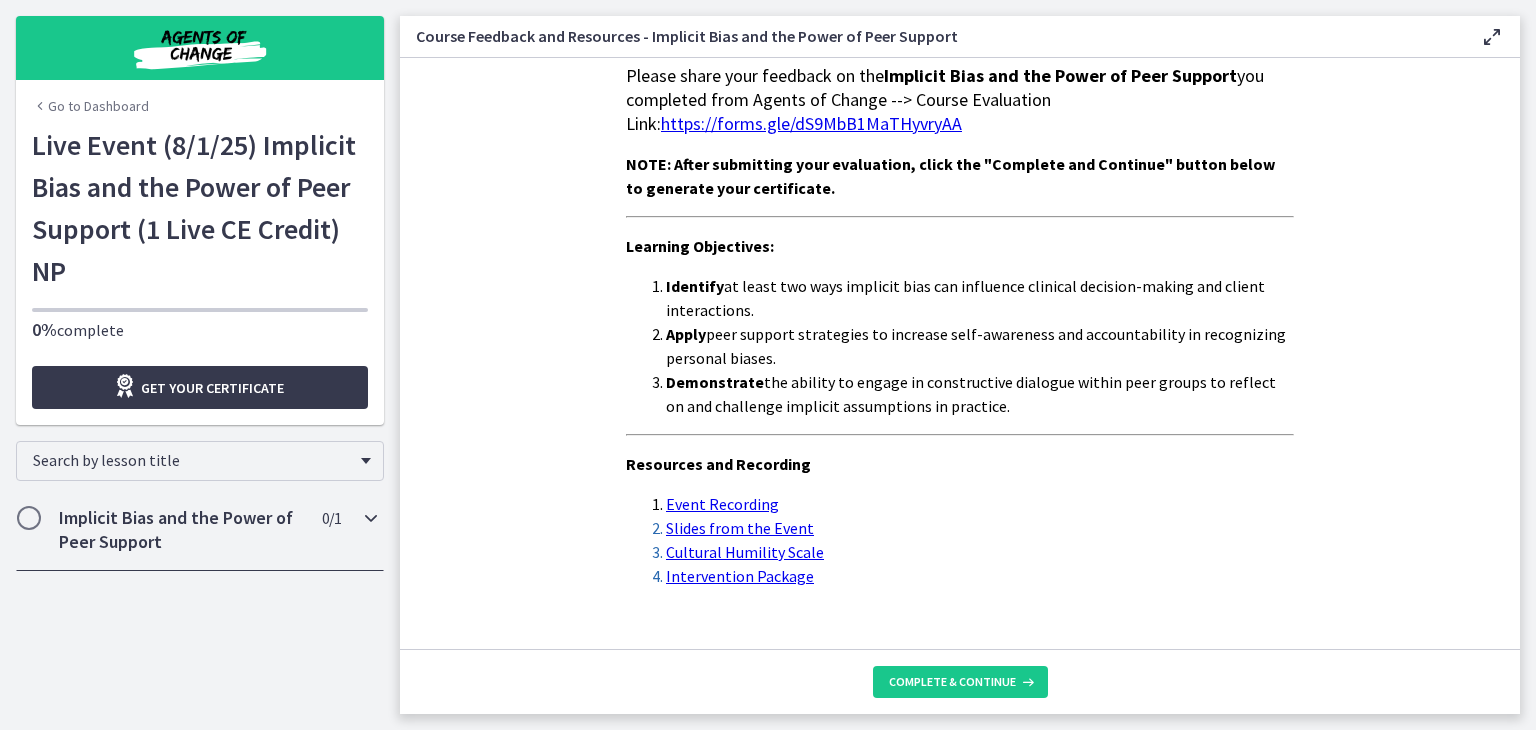 click on "Implicit Bias and the Power of Peer Support" at bounding box center (181, 530) 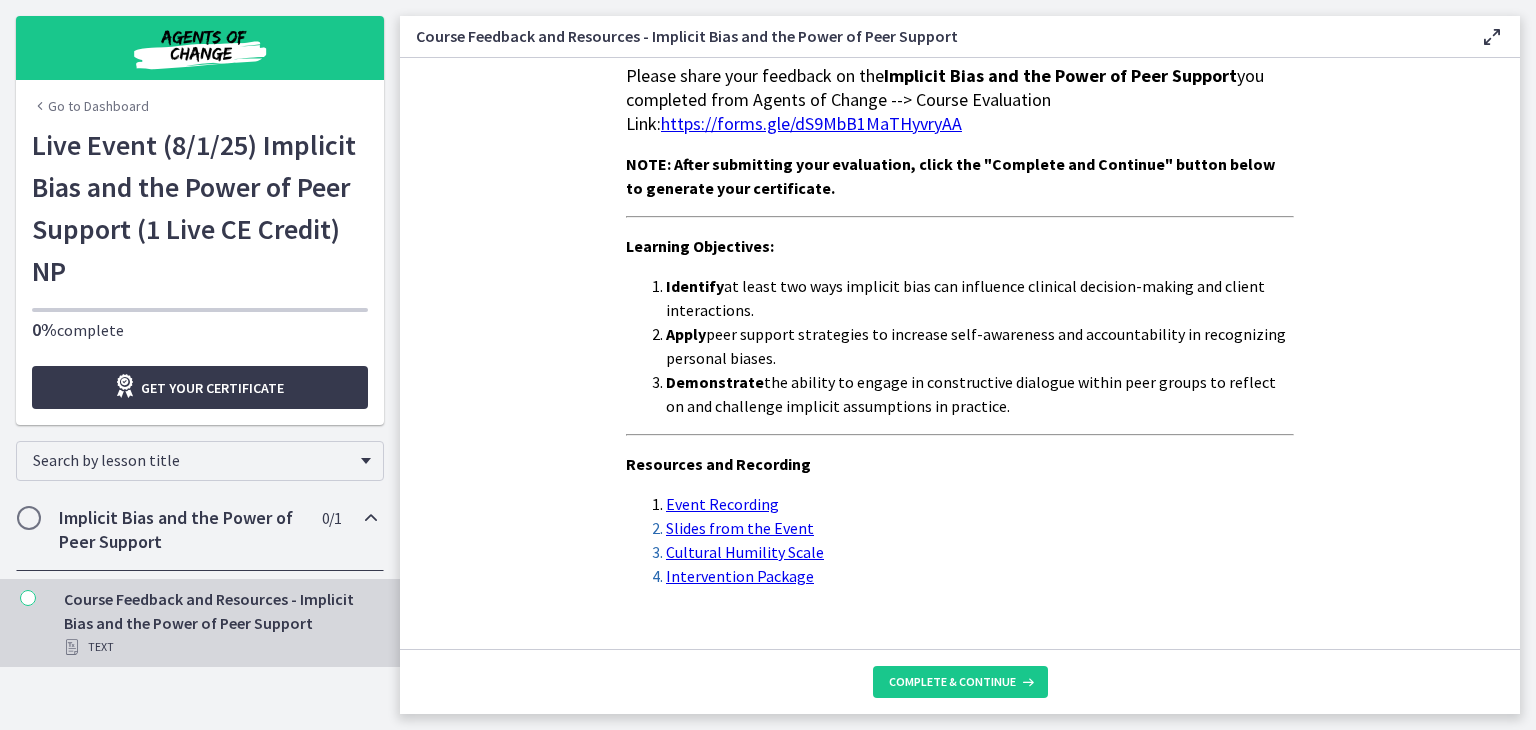 click on "Event Recording" at bounding box center (722, 504) 